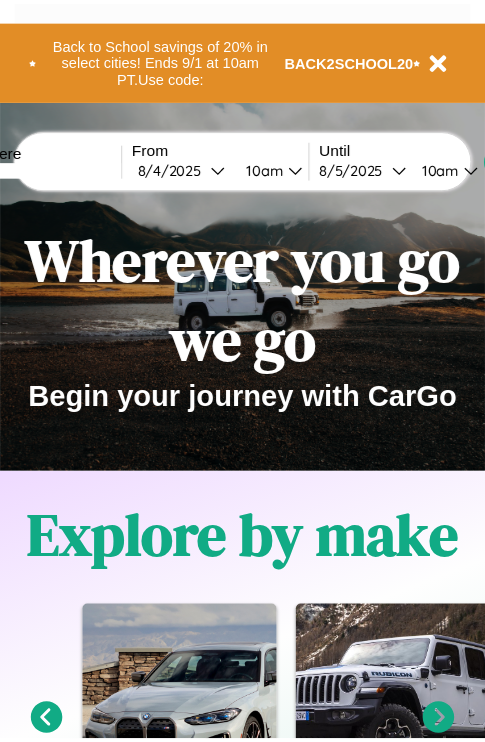 scroll, scrollTop: 0, scrollLeft: 0, axis: both 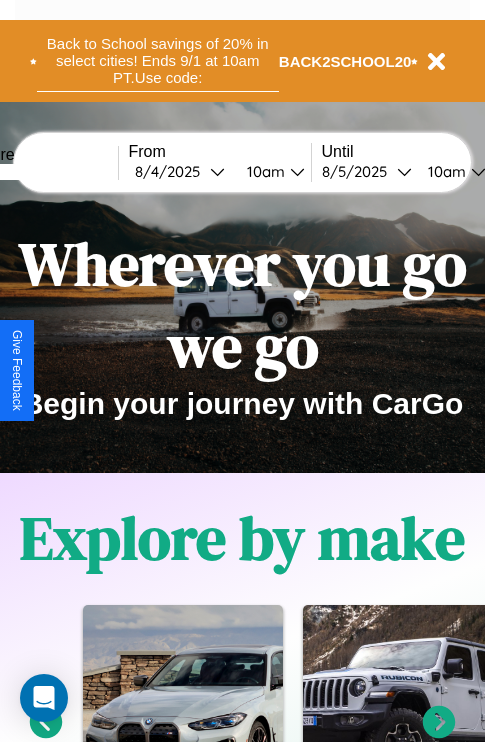 click on "Back to School savings of 20% in select cities! Ends 9/1 at 10am PT.  Use code:" at bounding box center [158, 61] 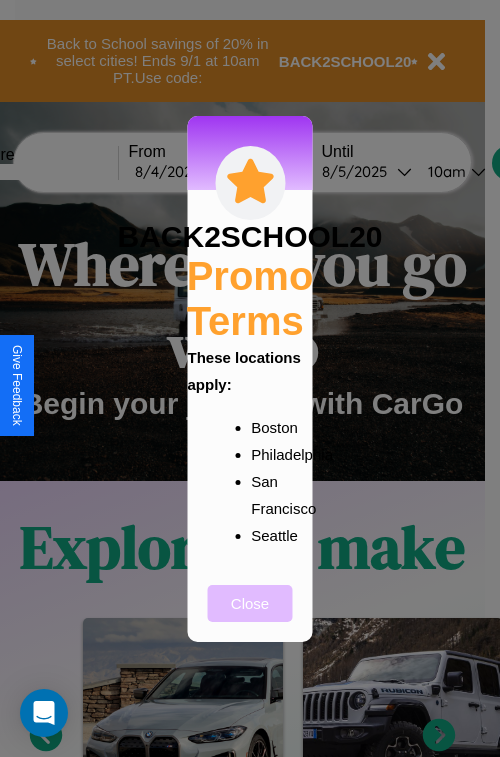 click on "Close" at bounding box center [250, 603] 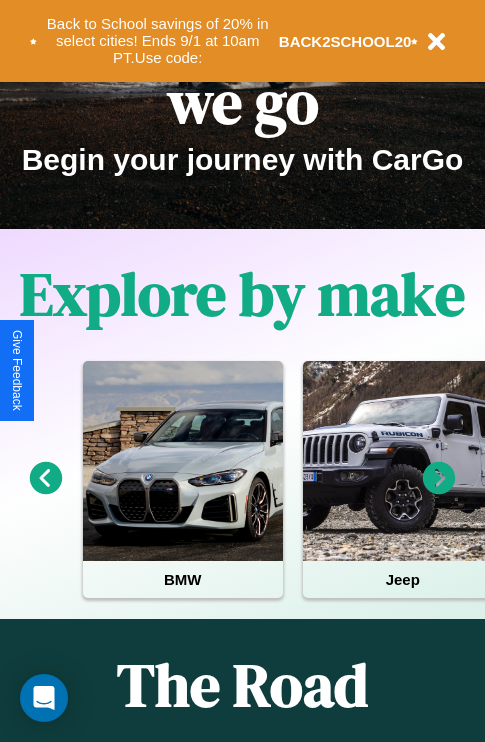 scroll, scrollTop: 308, scrollLeft: 0, axis: vertical 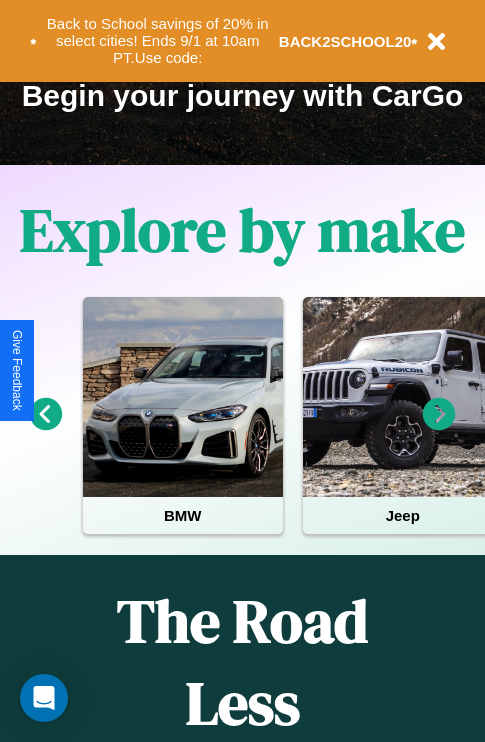click 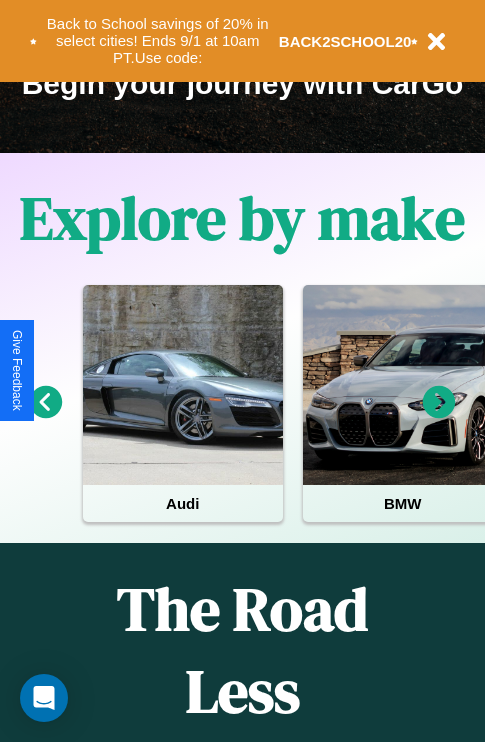 scroll, scrollTop: 308, scrollLeft: 0, axis: vertical 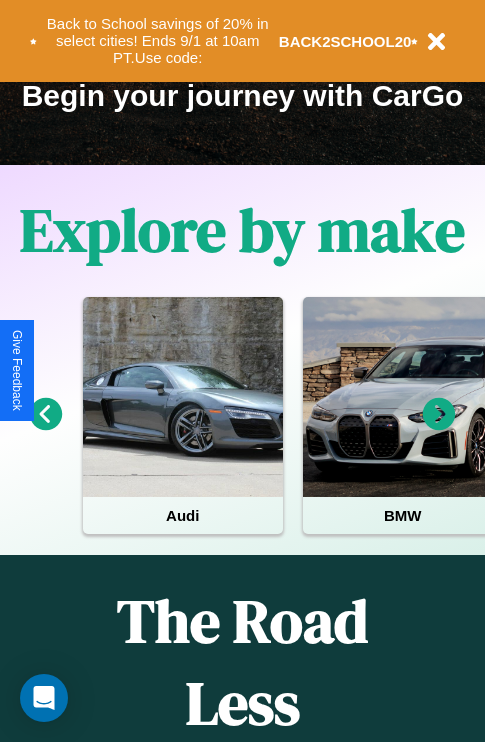 click 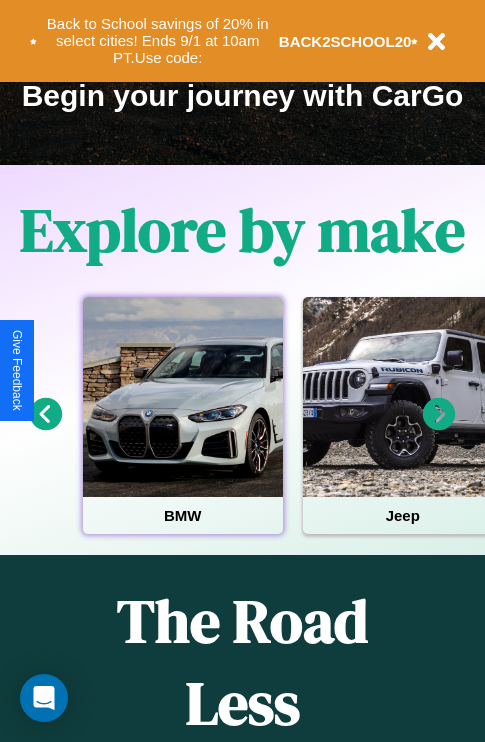 click at bounding box center (183, 397) 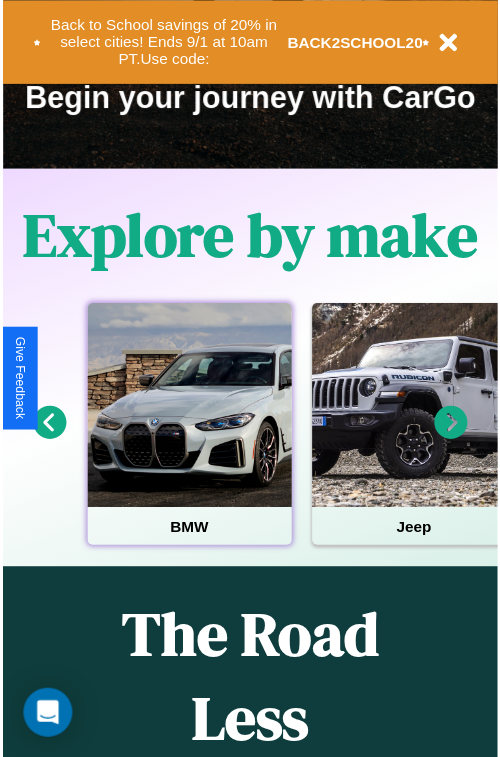 scroll, scrollTop: 0, scrollLeft: 0, axis: both 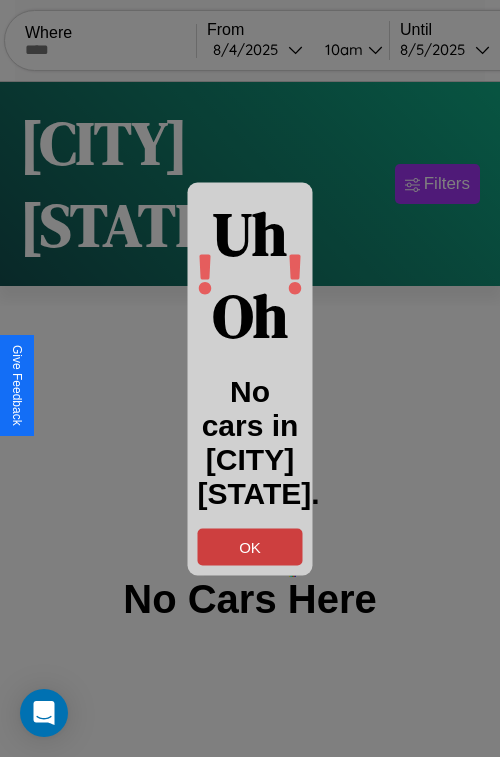 click on "OK" at bounding box center (250, 546) 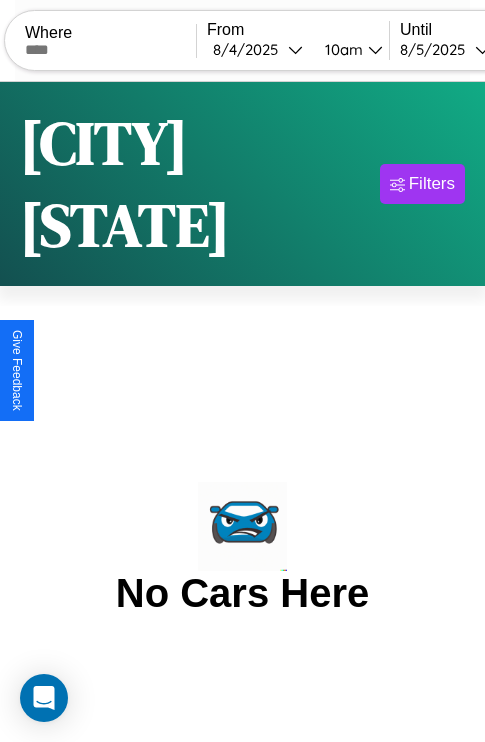 click at bounding box center [110, 50] 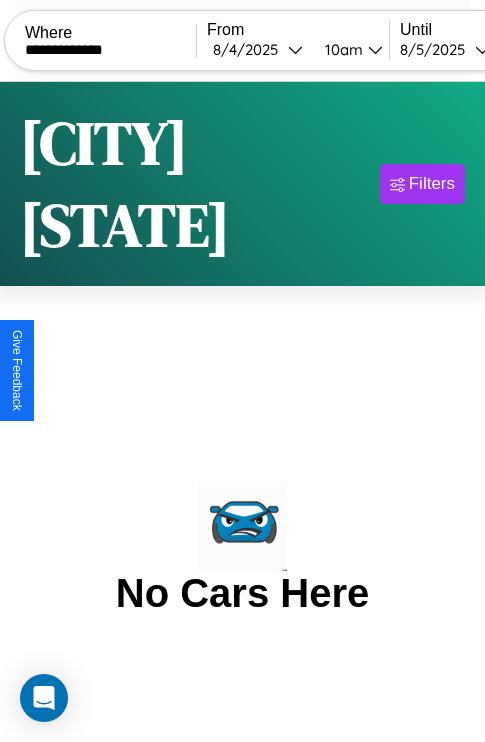 type on "**********" 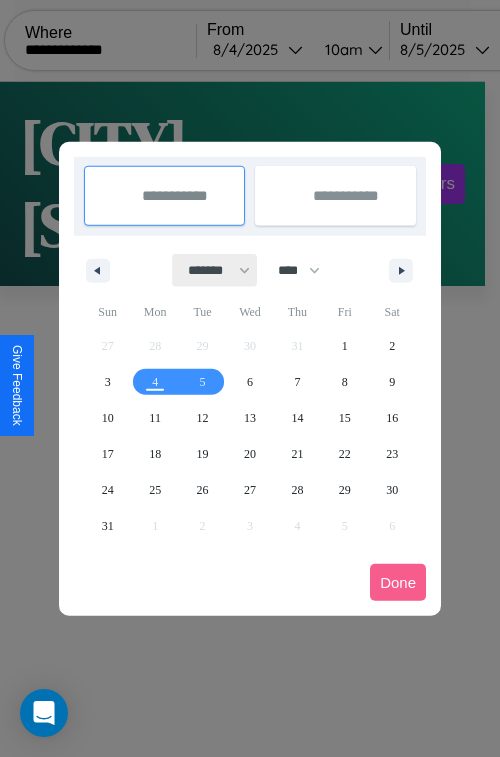 click on "******* ******** ***** ***** *** **** **** ****** ********* ******* ******** ********" at bounding box center [215, 270] 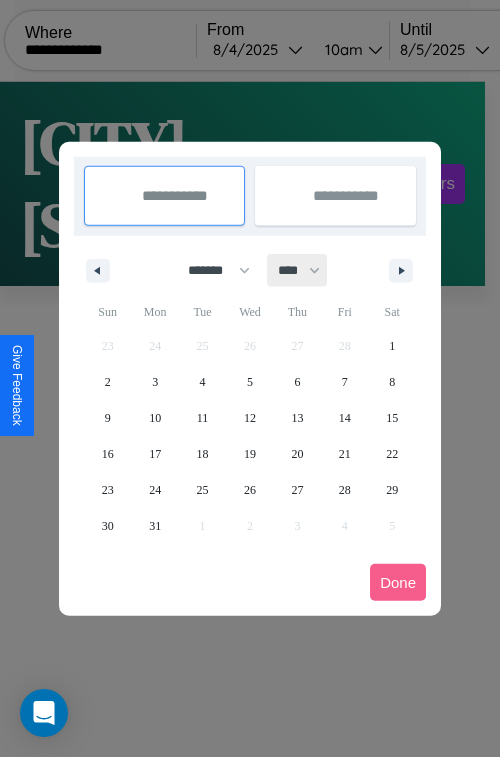 click on "**** **** **** **** **** **** **** **** **** **** **** **** **** **** **** **** **** **** **** **** **** **** **** **** **** **** **** **** **** **** **** **** **** **** **** **** **** **** **** **** **** **** **** **** **** **** **** **** **** **** **** **** **** **** **** **** **** **** **** **** **** **** **** **** **** **** **** **** **** **** **** **** **** **** **** **** **** **** **** **** **** **** **** **** **** **** **** **** **** **** **** **** **** **** **** **** **** **** **** **** **** **** **** **** **** **** **** **** **** **** **** **** **** **** **** **** **** **** **** **** ****" at bounding box center (298, 270) 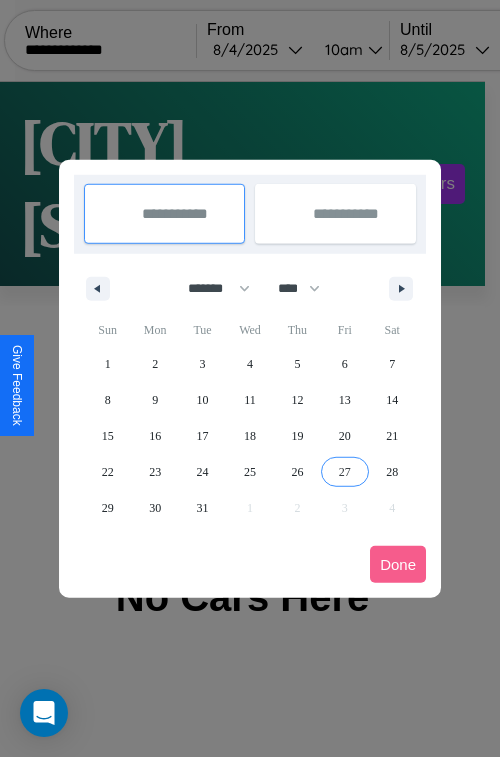 click on "27" at bounding box center [345, 472] 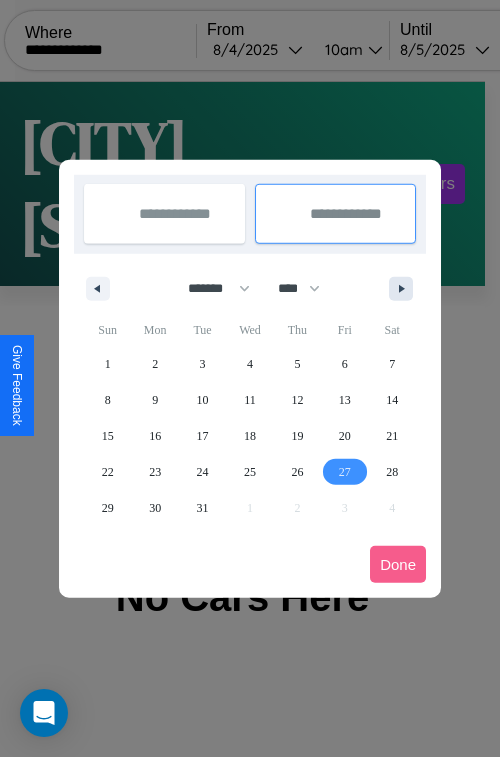 click at bounding box center (405, 289) 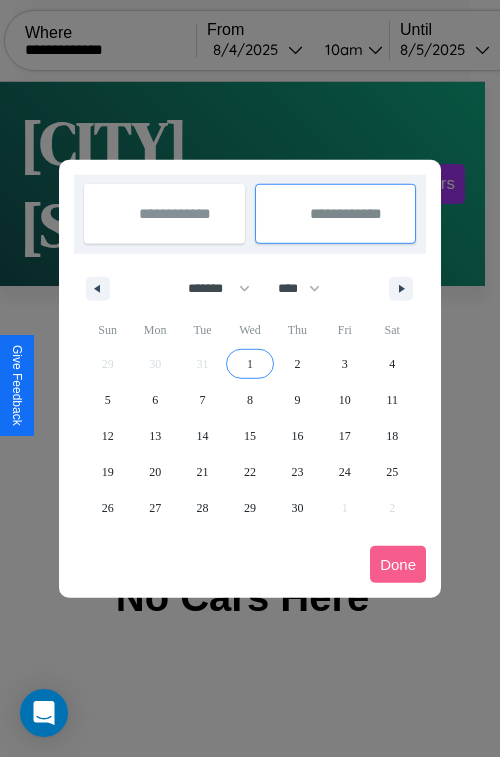 click on "1" at bounding box center [250, 364] 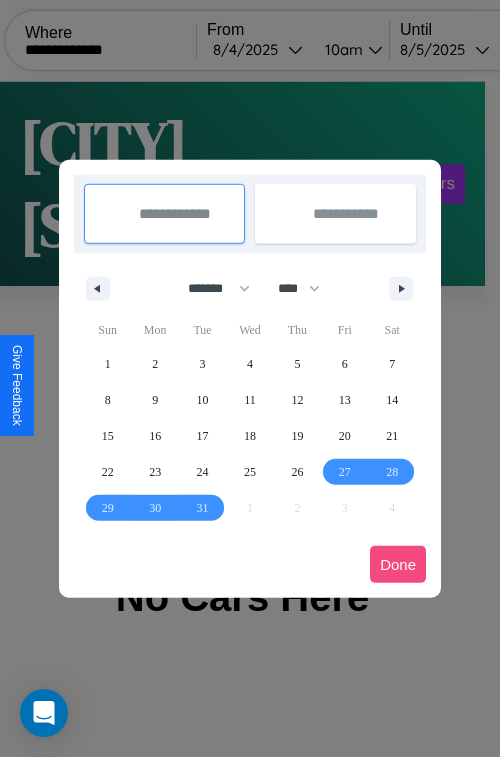 click on "Done" at bounding box center [398, 564] 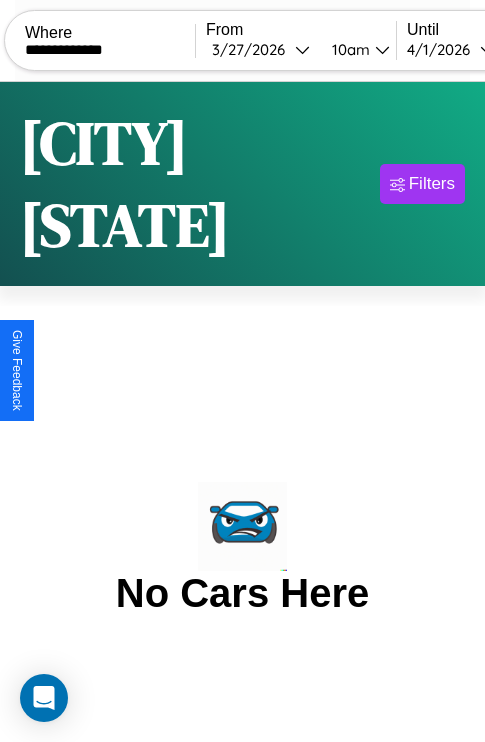 click on "10am" at bounding box center (348, 49) 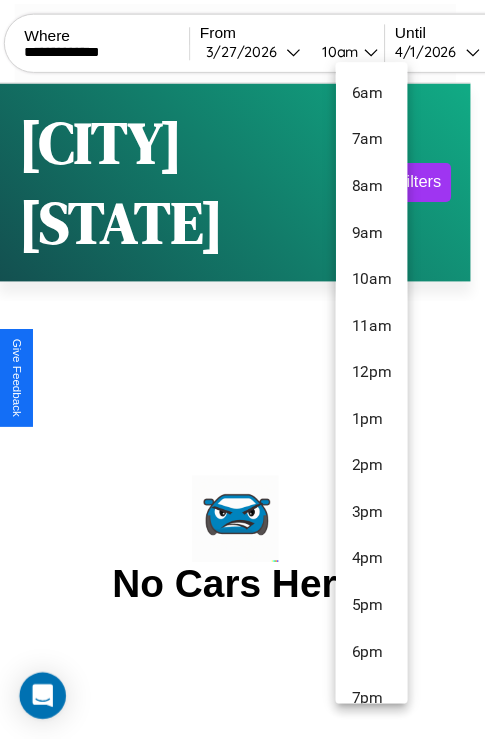 scroll, scrollTop: 211, scrollLeft: 0, axis: vertical 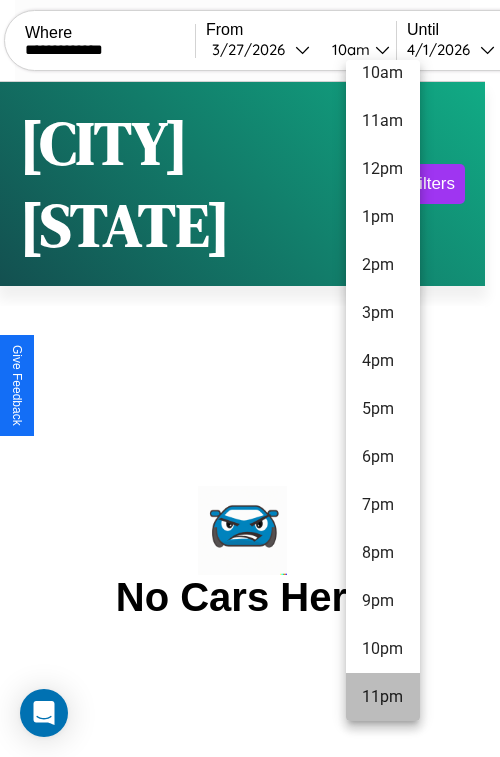 click on "11pm" at bounding box center [383, 697] 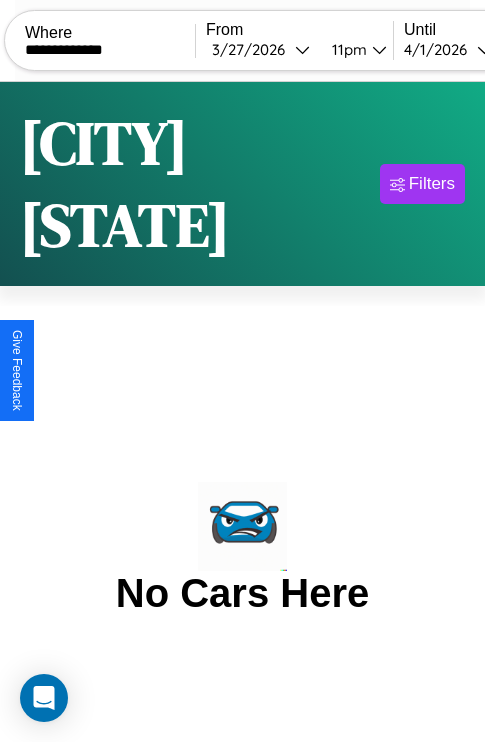 scroll, scrollTop: 0, scrollLeft: 98, axis: horizontal 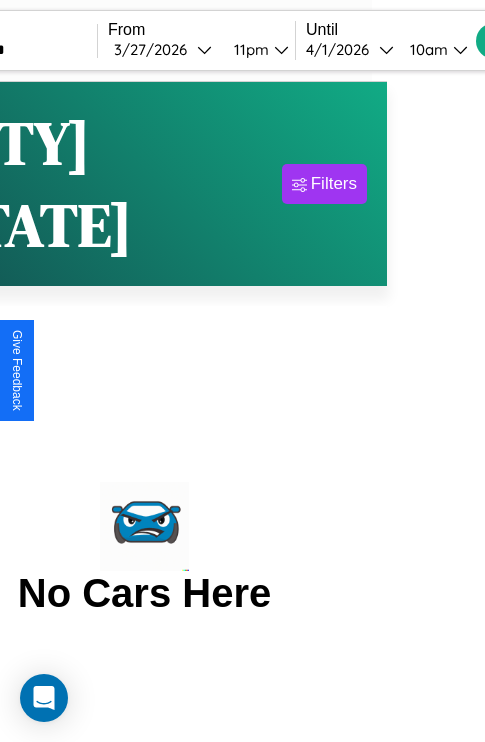 click on "10am" at bounding box center [426, 49] 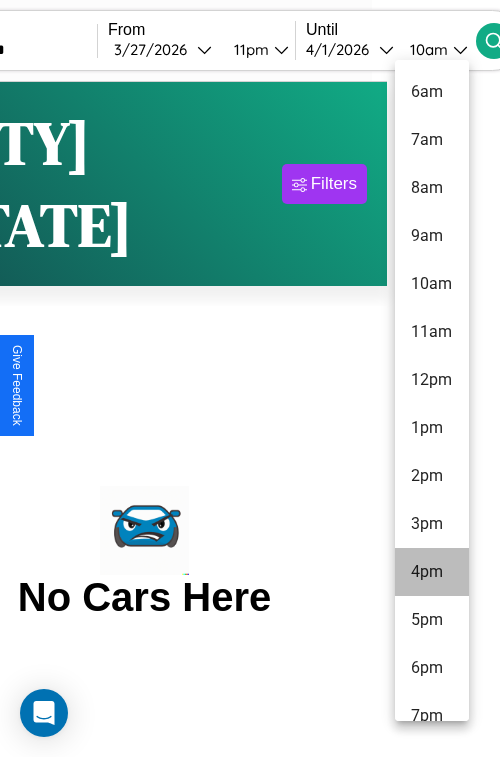 click on "4pm" at bounding box center (432, 572) 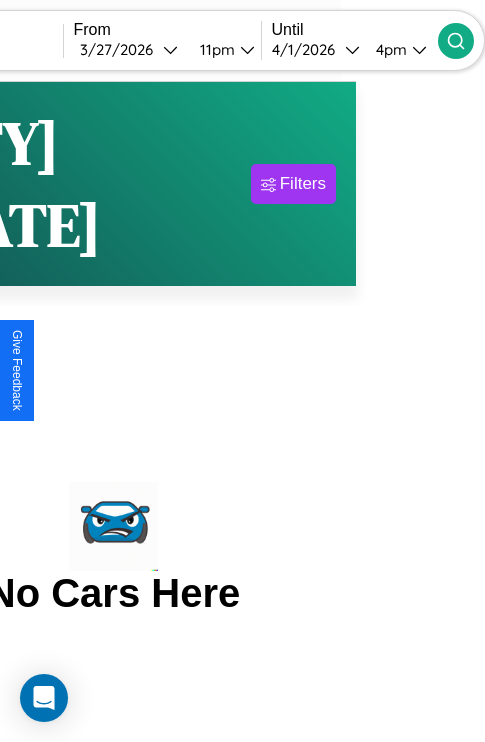 click 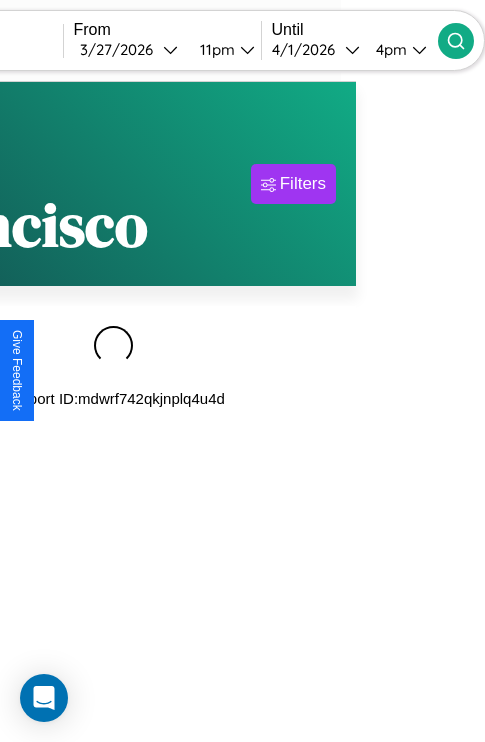 scroll, scrollTop: 0, scrollLeft: 164, axis: horizontal 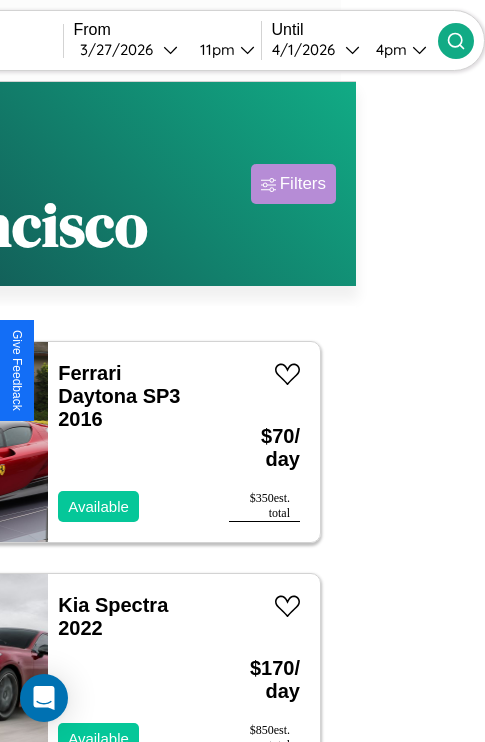 click on "Filters" at bounding box center [303, 184] 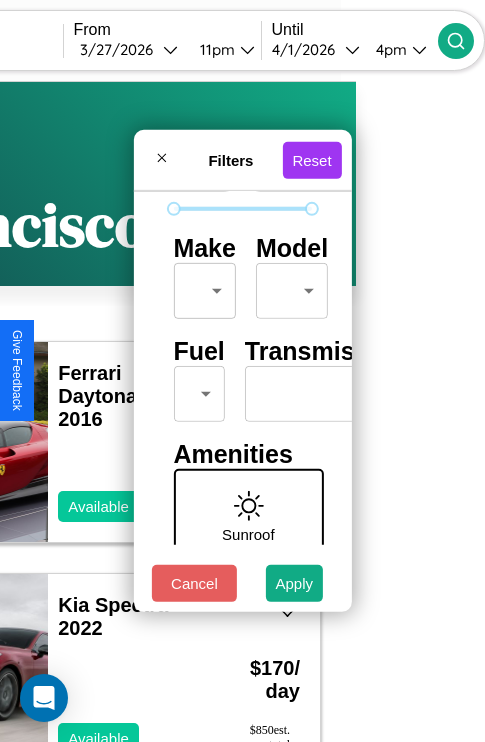 scroll, scrollTop: 162, scrollLeft: 0, axis: vertical 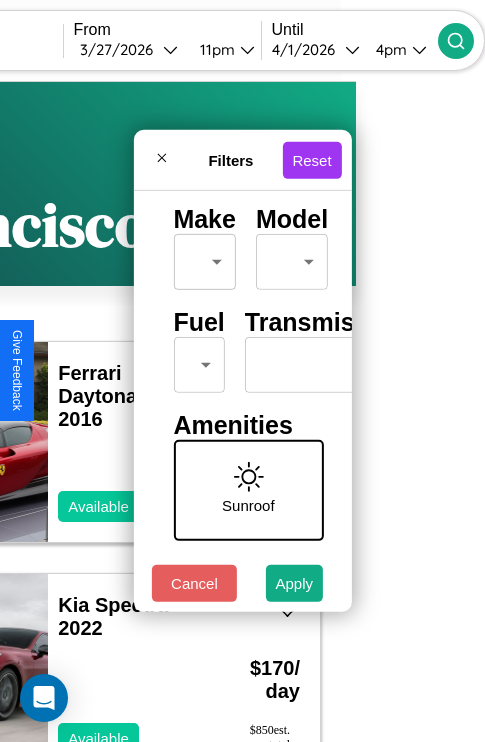 click on "**********" at bounding box center (113, 453) 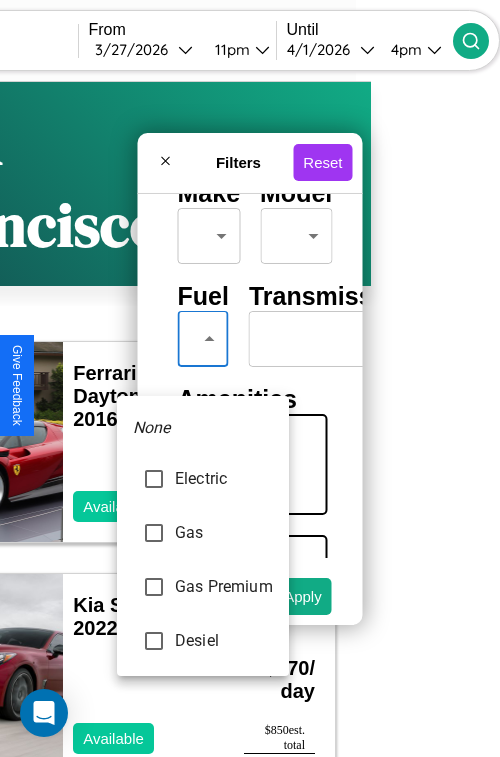 type on "***" 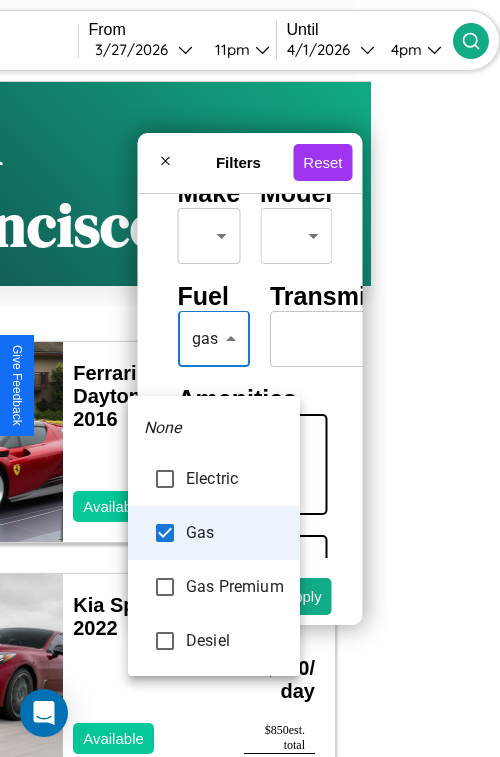 click at bounding box center (250, 378) 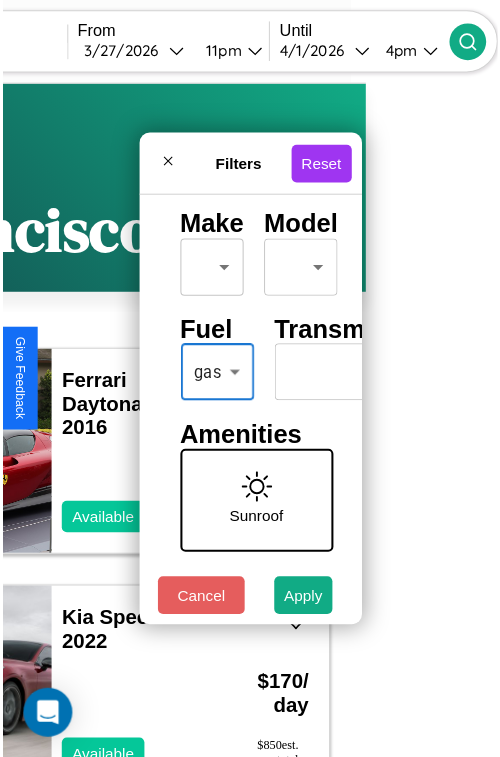 scroll, scrollTop: 59, scrollLeft: 0, axis: vertical 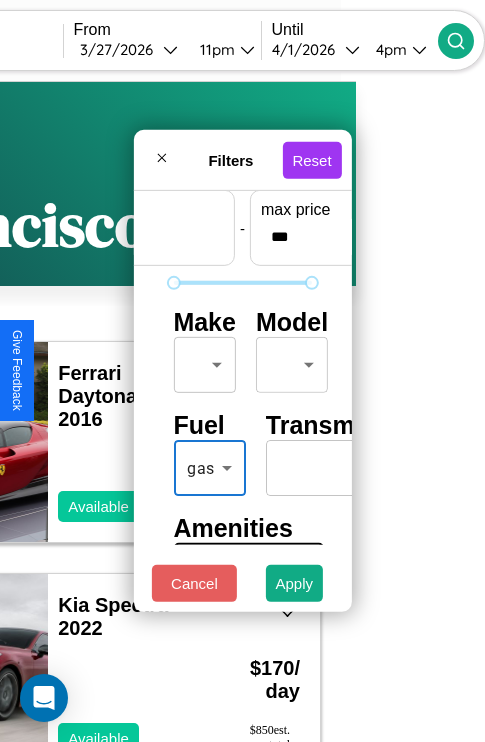 click on "**********" at bounding box center [113, 453] 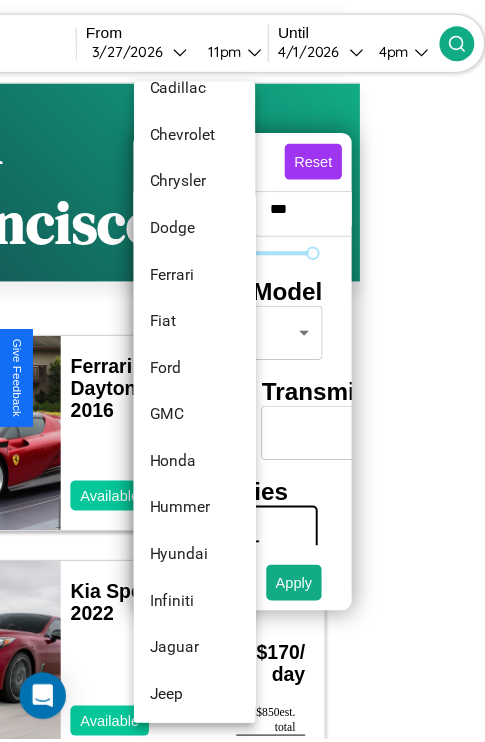 scroll, scrollTop: 422, scrollLeft: 0, axis: vertical 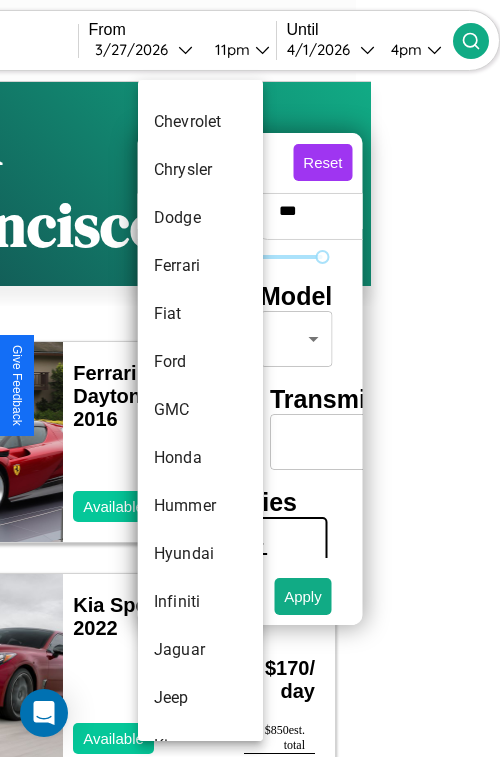 click on "GMC" at bounding box center (200, 410) 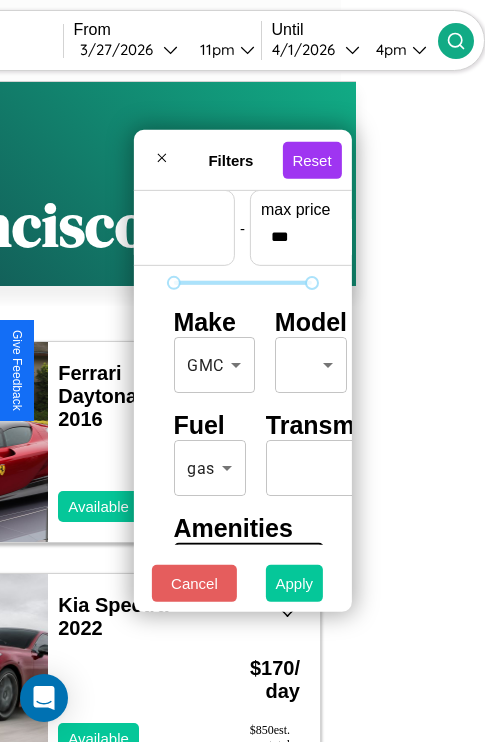click on "Apply" at bounding box center (295, 583) 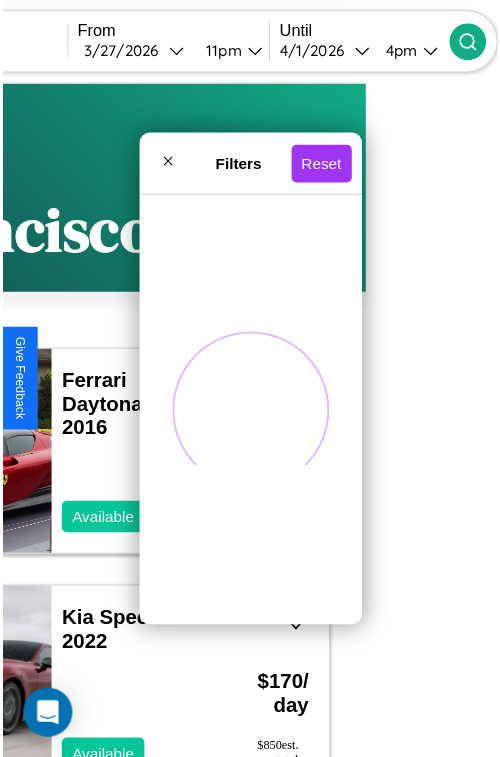 scroll, scrollTop: 0, scrollLeft: 0, axis: both 